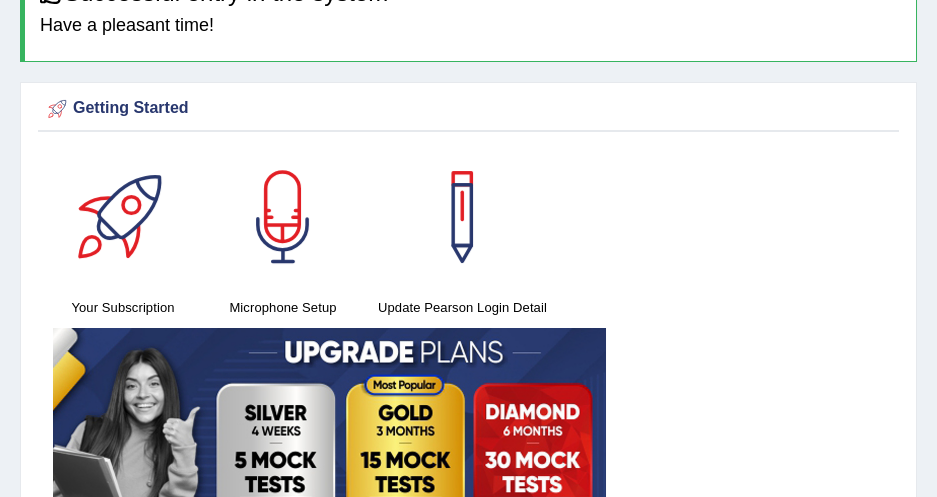 scroll, scrollTop: 181, scrollLeft: 0, axis: vertical 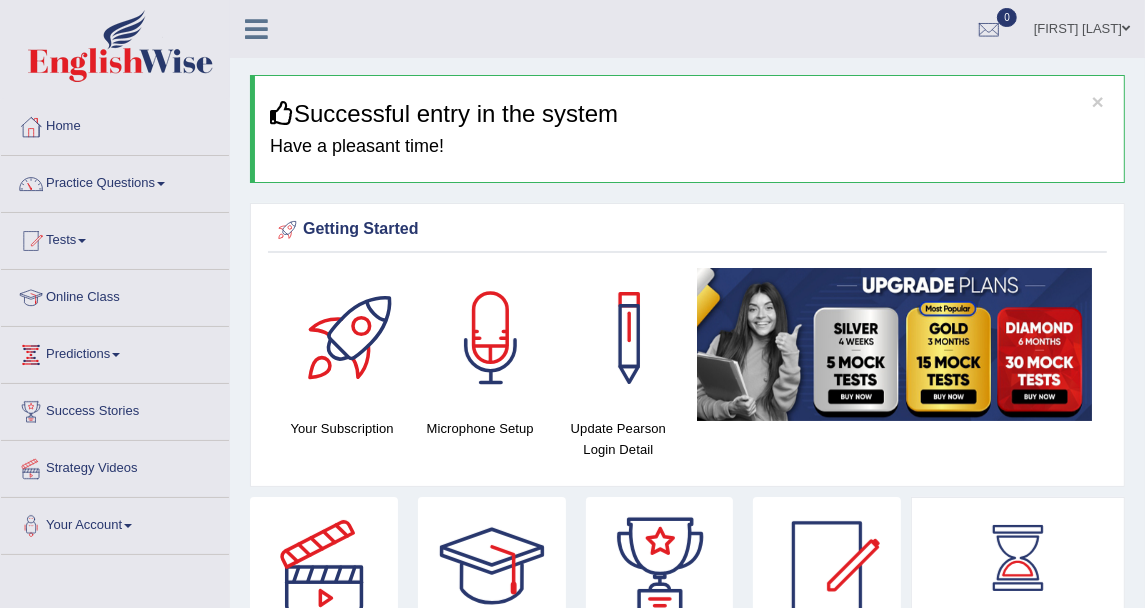 drag, startPoint x: 1388, startPoint y: 0, endPoint x: 213, endPoint y: 190, distance: 1190.2626 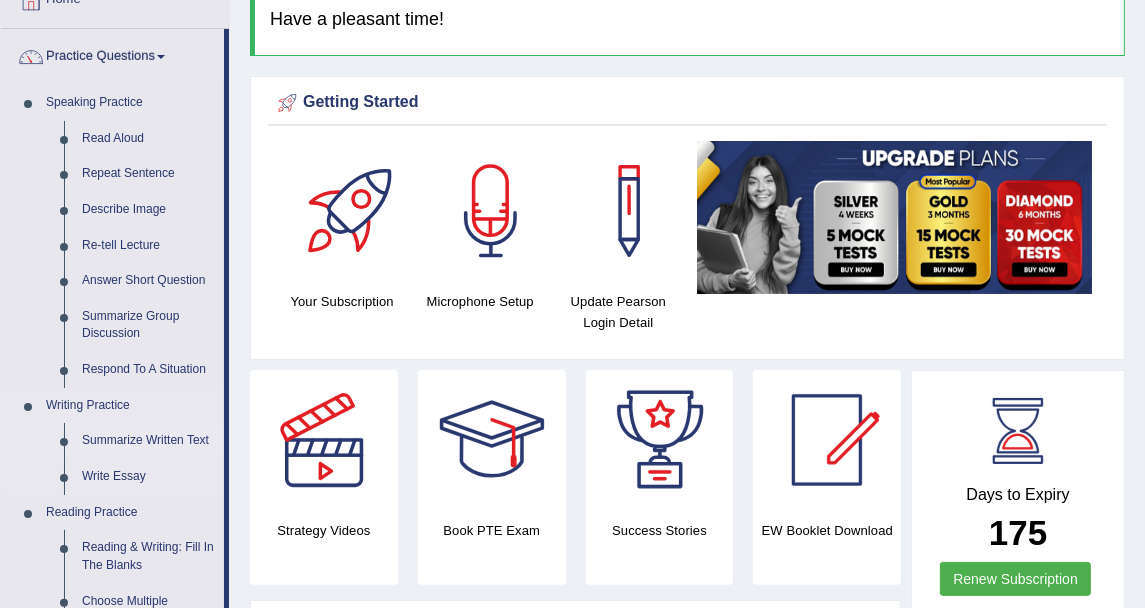 scroll, scrollTop: 111, scrollLeft: 0, axis: vertical 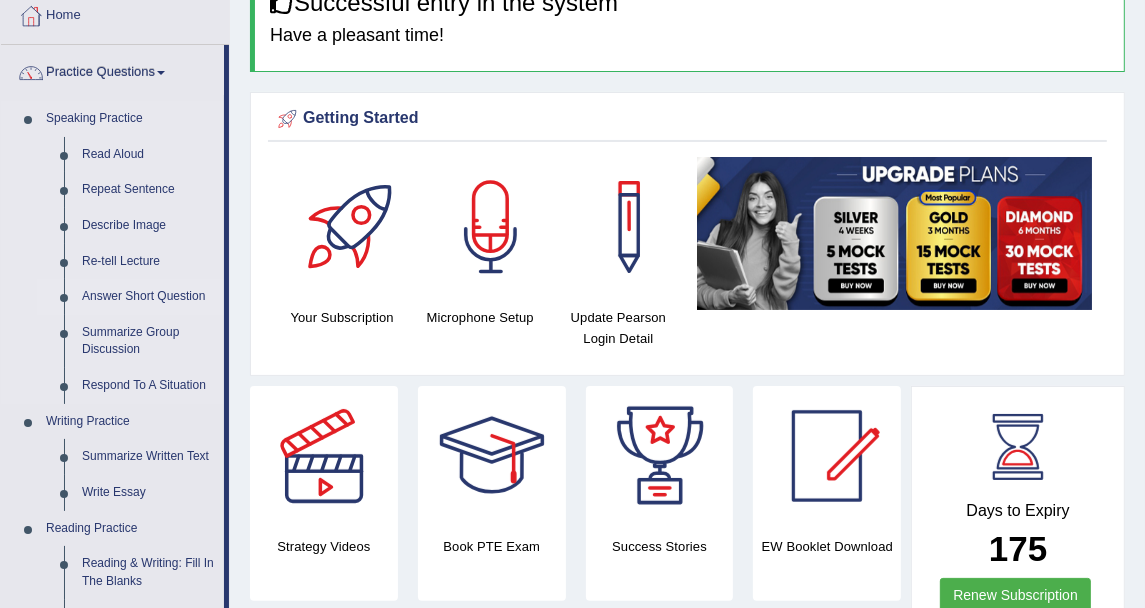 click on "Answer Short Question" at bounding box center (148, 297) 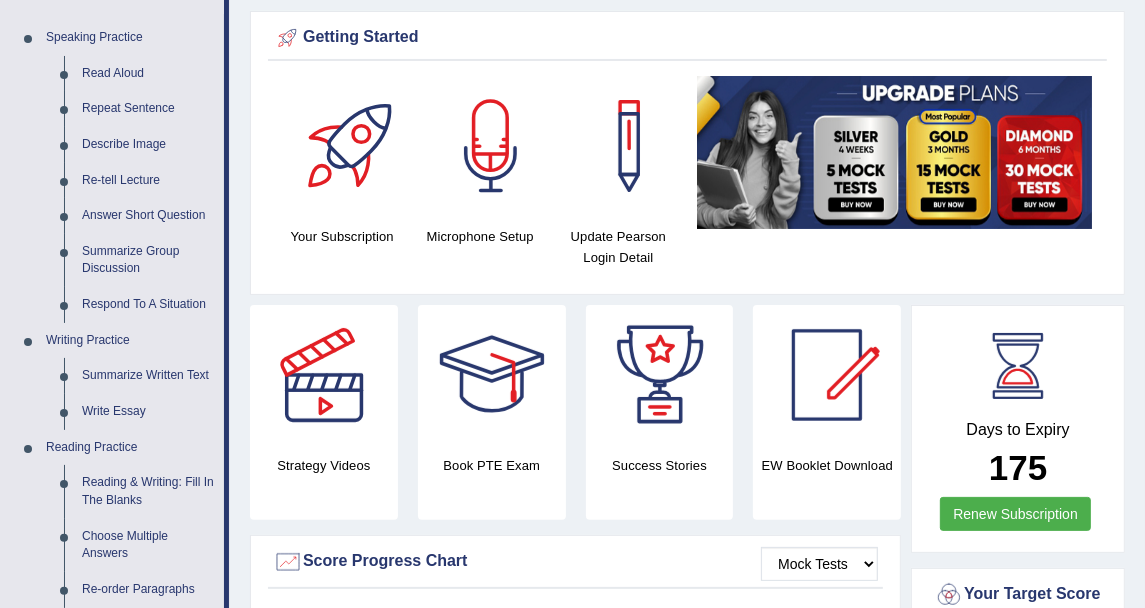 scroll, scrollTop: 222, scrollLeft: 0, axis: vertical 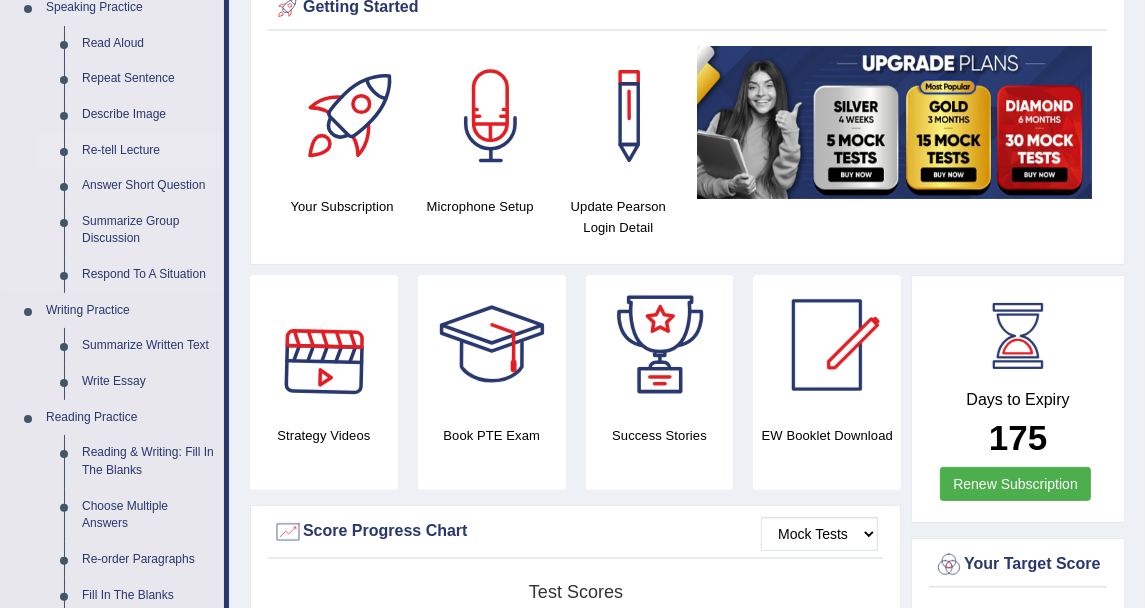 click on "Re-tell Lecture" at bounding box center [148, 151] 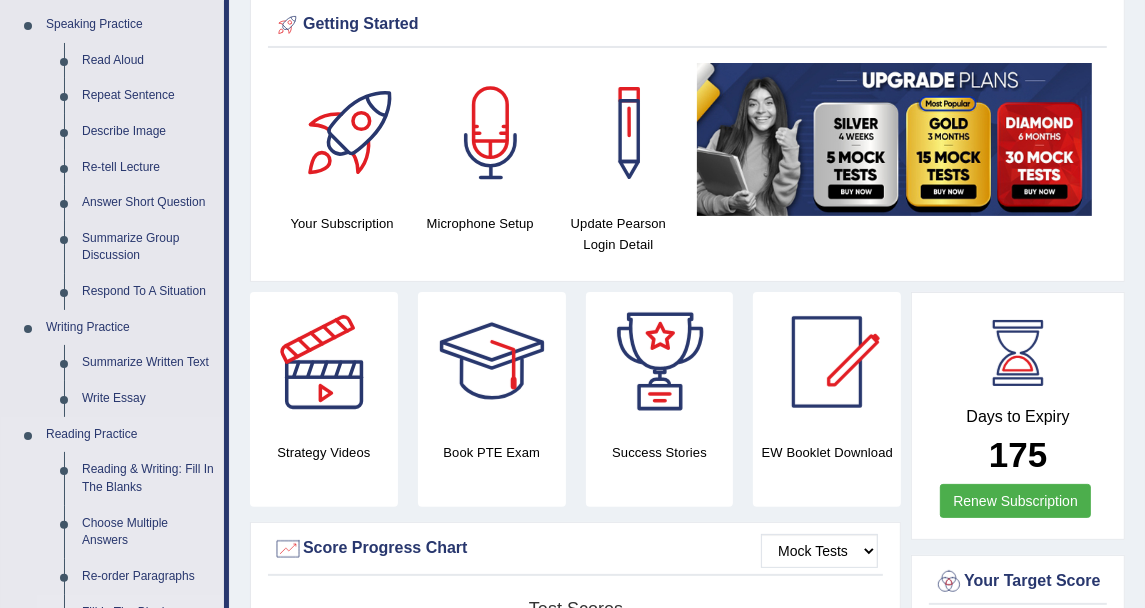 scroll, scrollTop: 75, scrollLeft: 0, axis: vertical 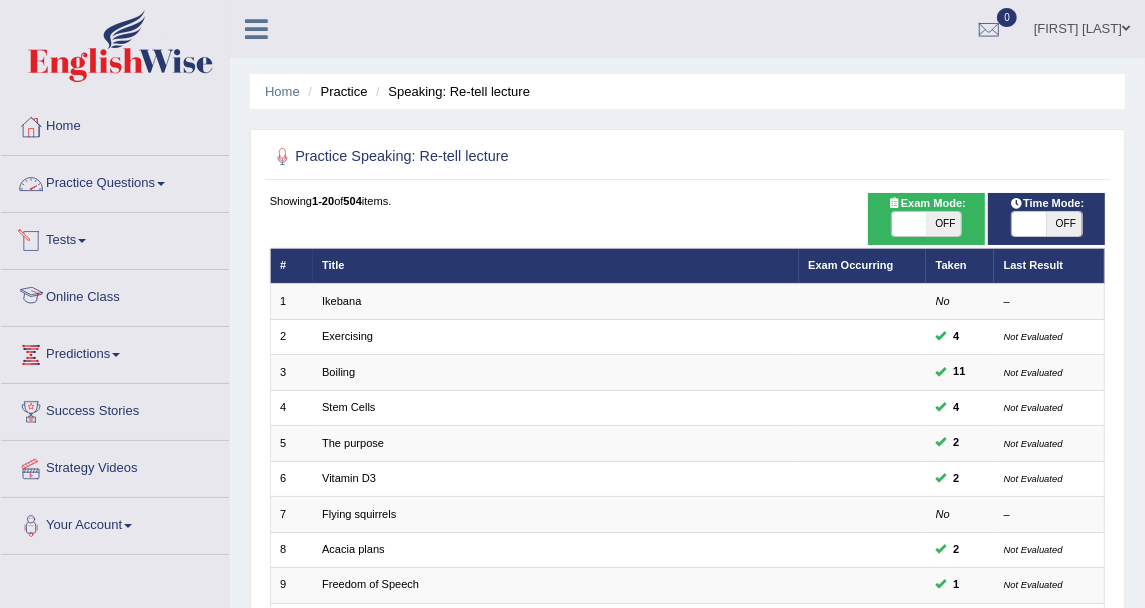 click on "Practice Questions" at bounding box center [115, 181] 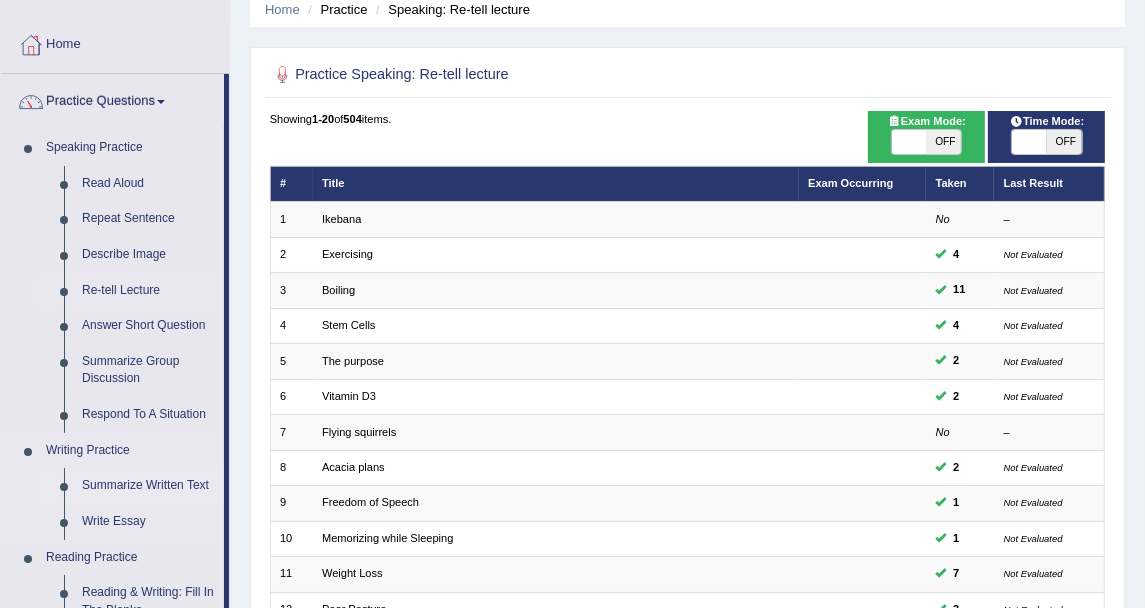 scroll, scrollTop: 111, scrollLeft: 0, axis: vertical 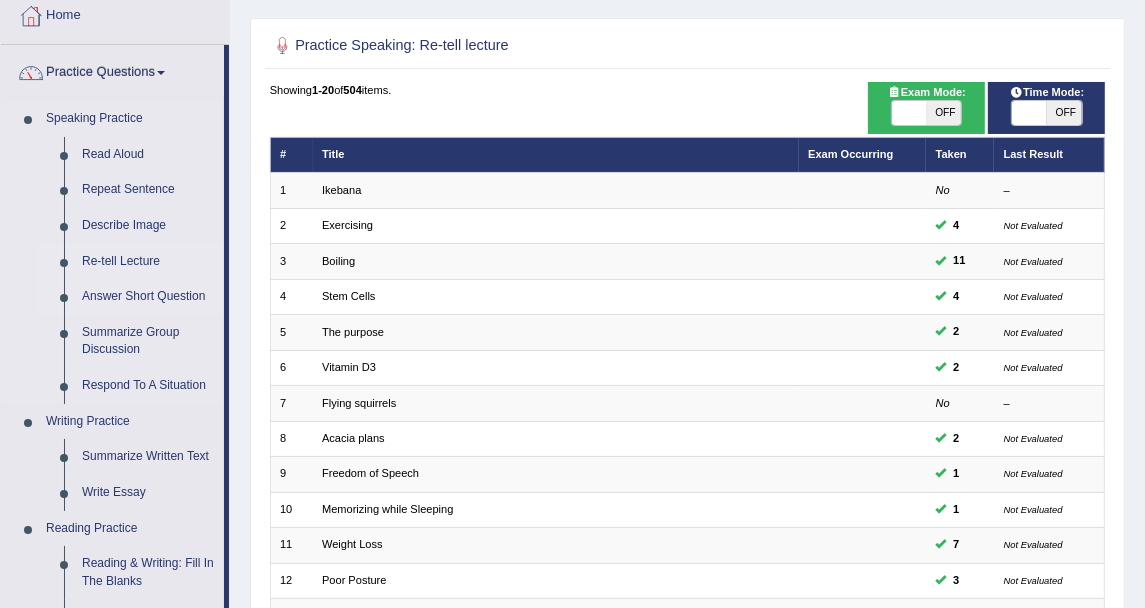 click on "Answer Short Question" at bounding box center [148, 297] 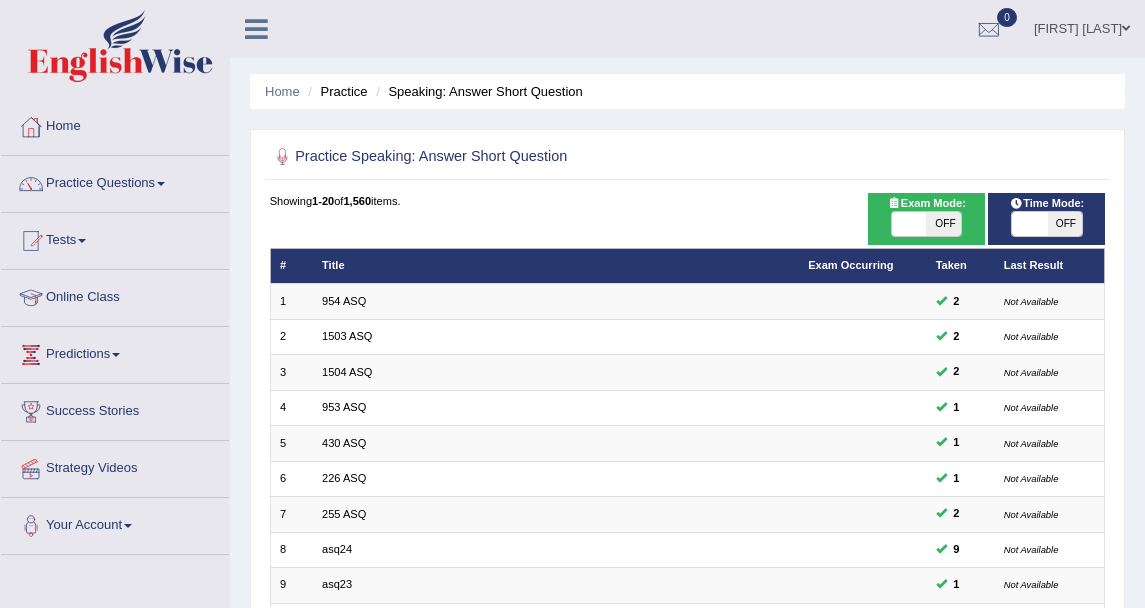 scroll, scrollTop: 315, scrollLeft: 0, axis: vertical 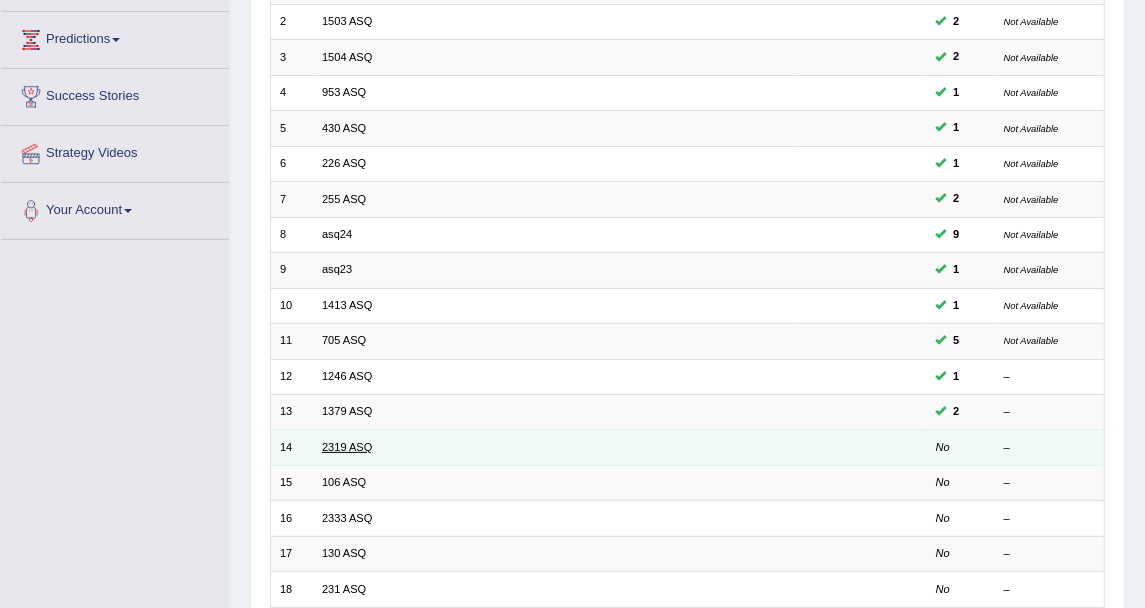 click on "2319 ASQ" at bounding box center (347, 447) 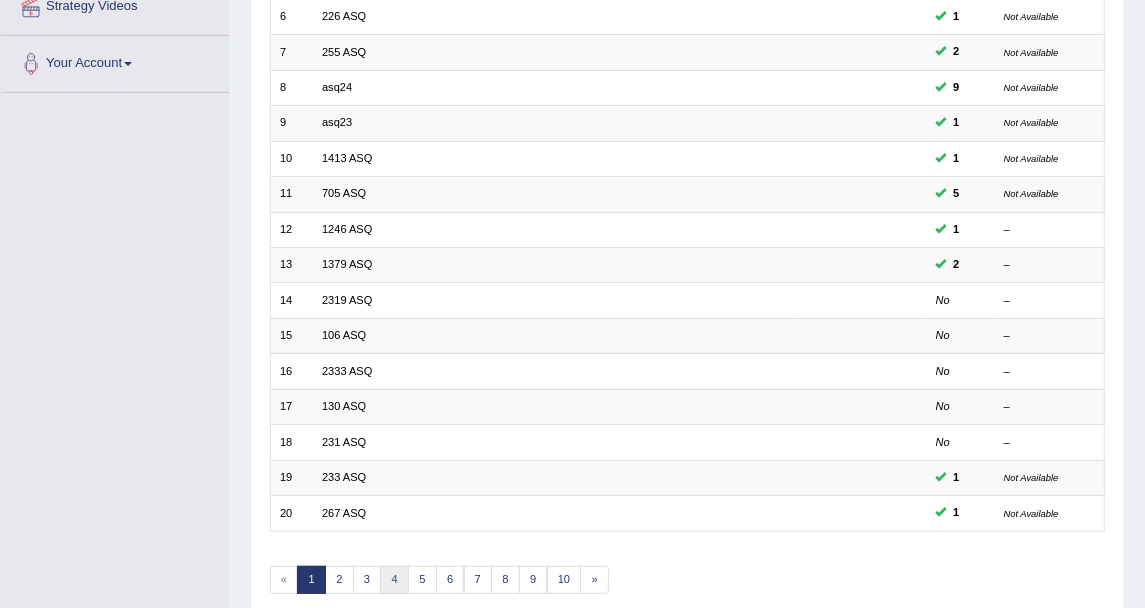 scroll, scrollTop: 537, scrollLeft: 0, axis: vertical 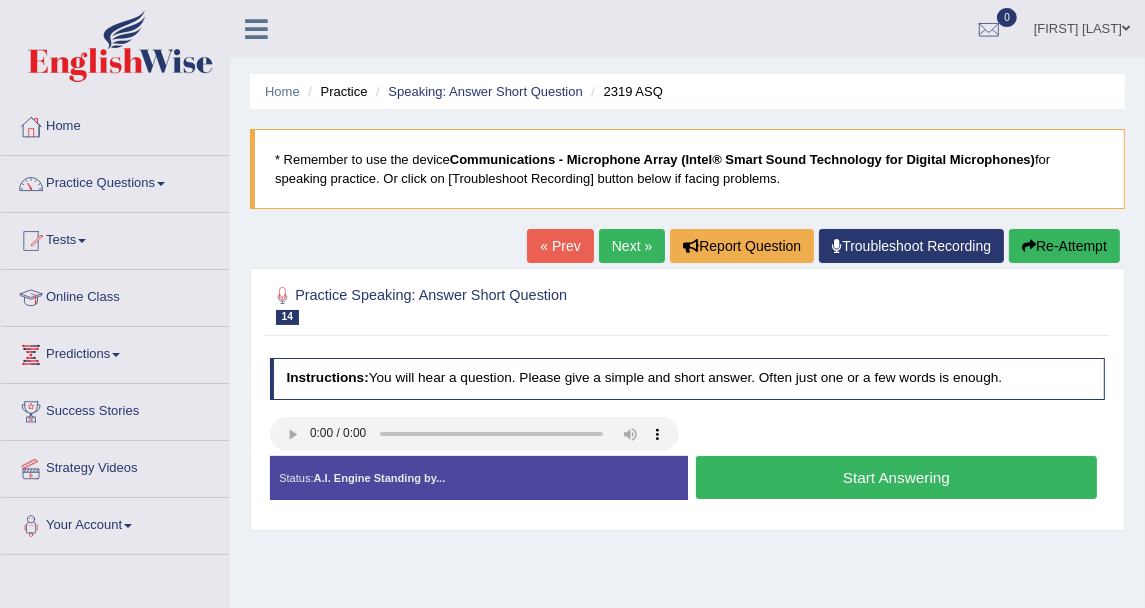 click on "Start Answering" at bounding box center (896, 477) 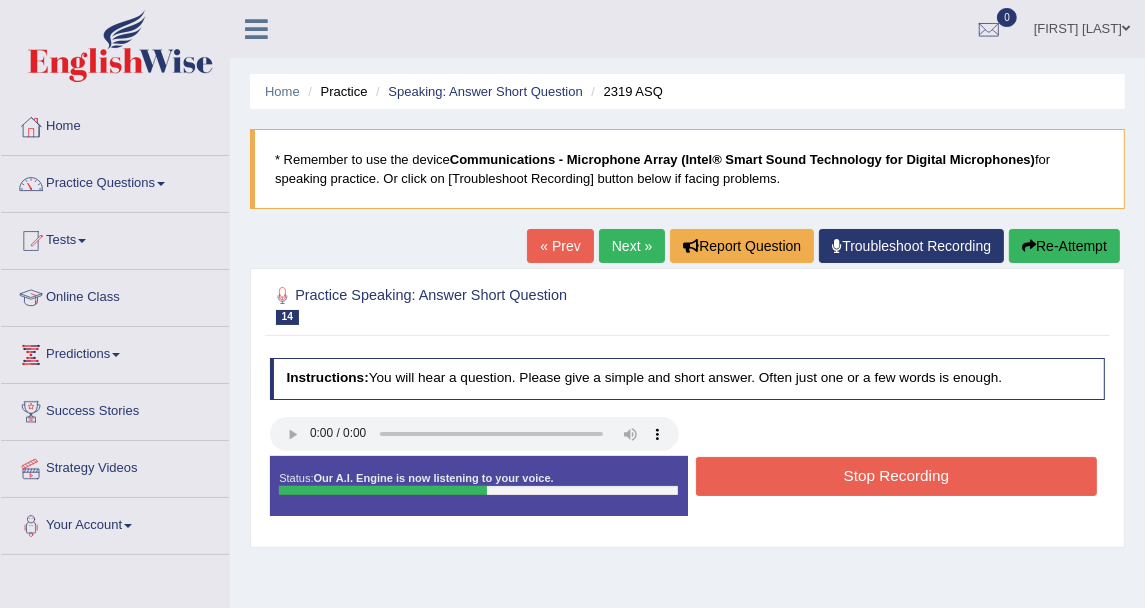 click on "Stop Recording" at bounding box center [896, 476] 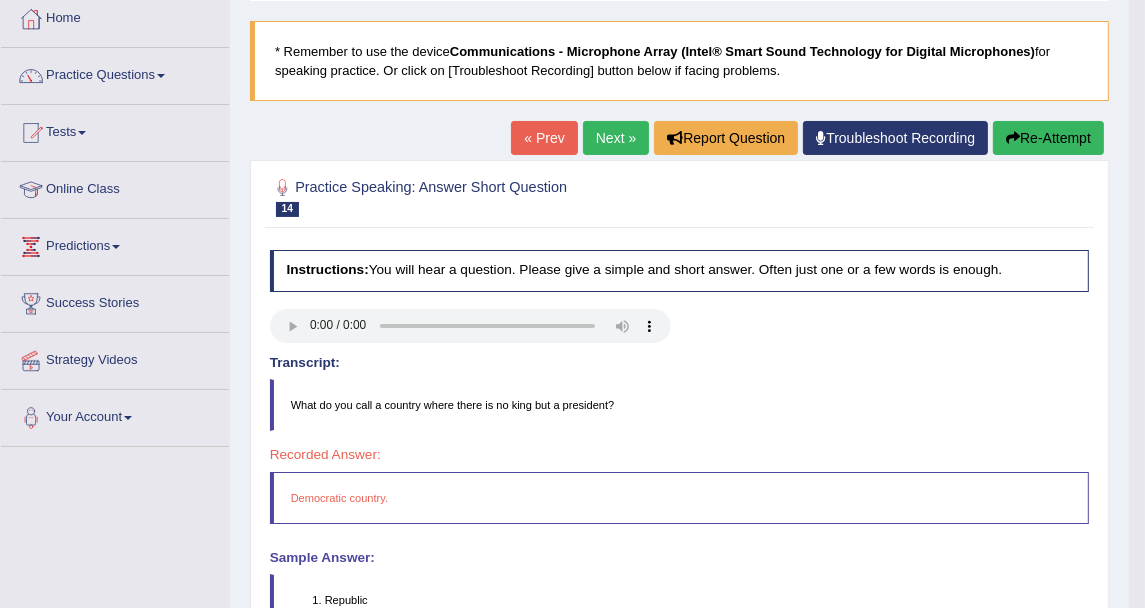 scroll, scrollTop: 0, scrollLeft: 0, axis: both 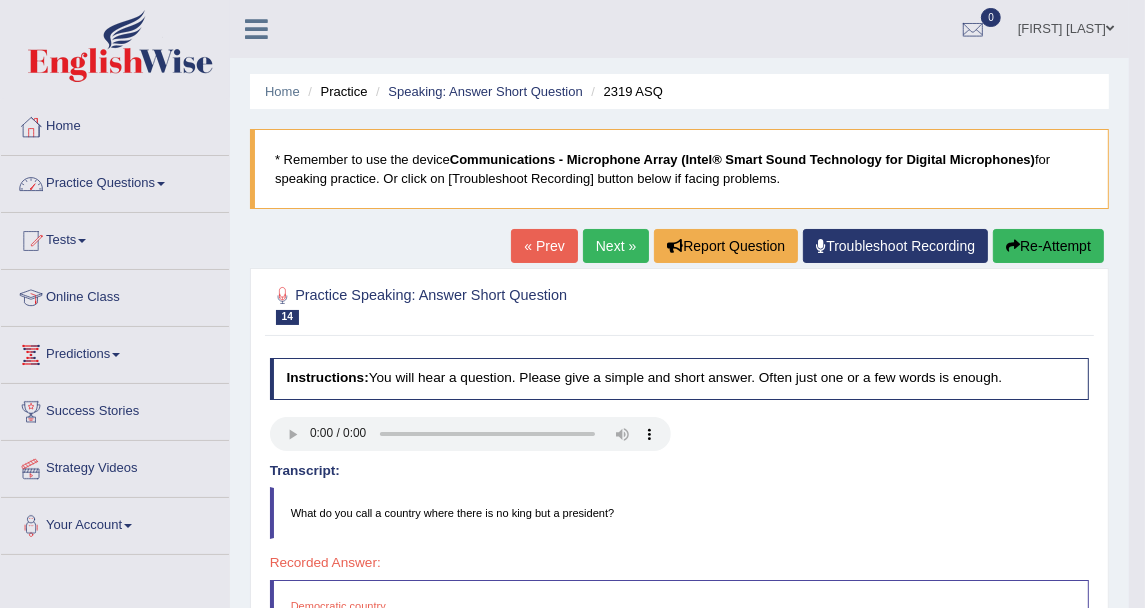 click on "Practice Questions" at bounding box center [115, 181] 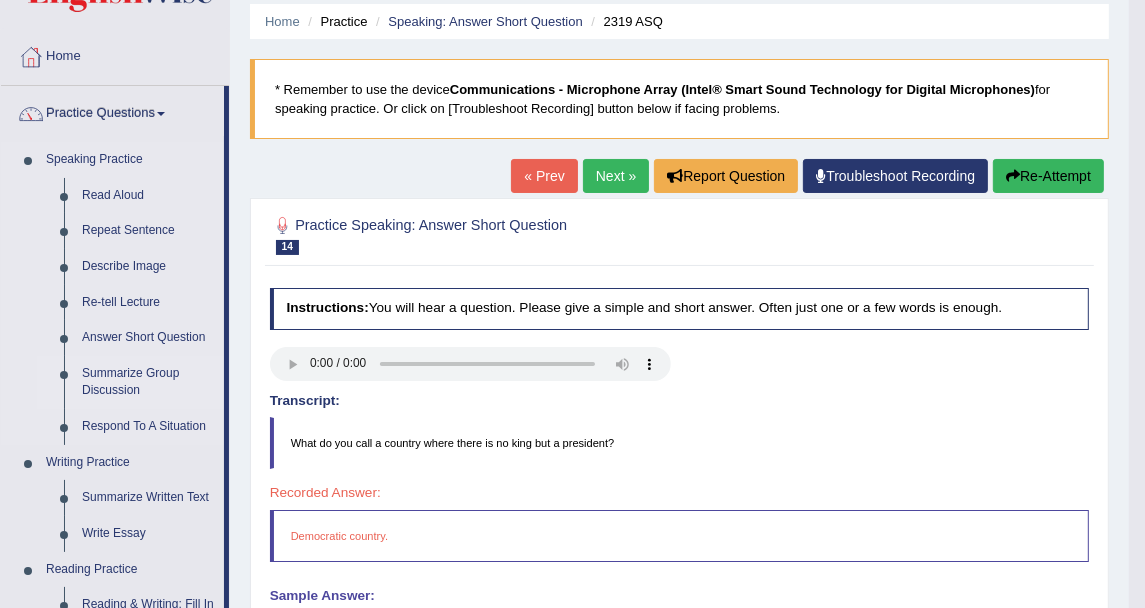 scroll, scrollTop: 111, scrollLeft: 0, axis: vertical 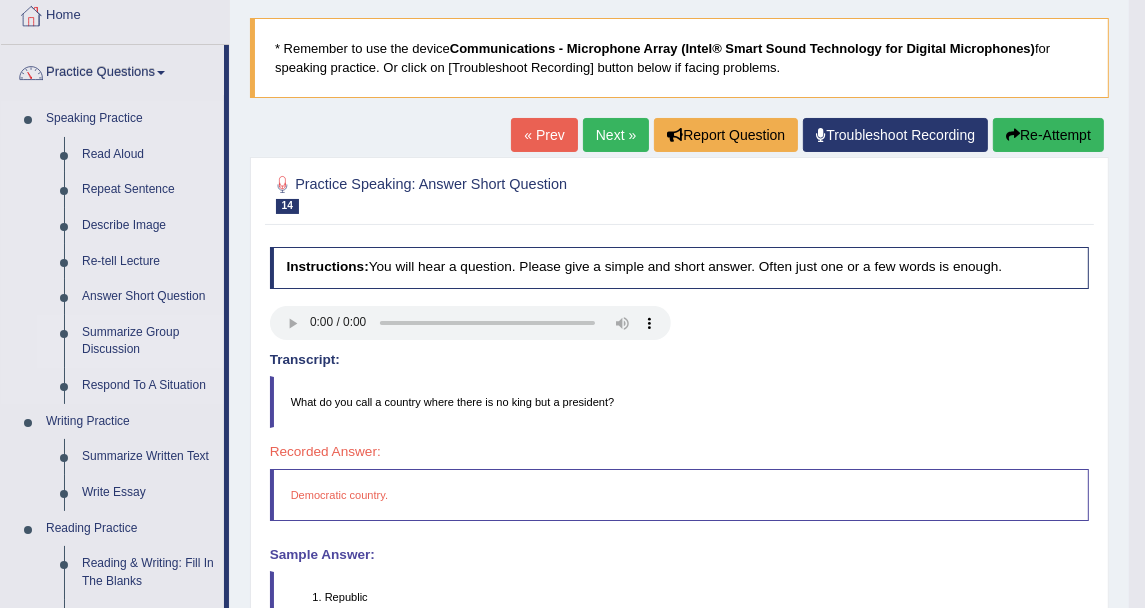 click on "Summarize Group Discussion" at bounding box center [148, 341] 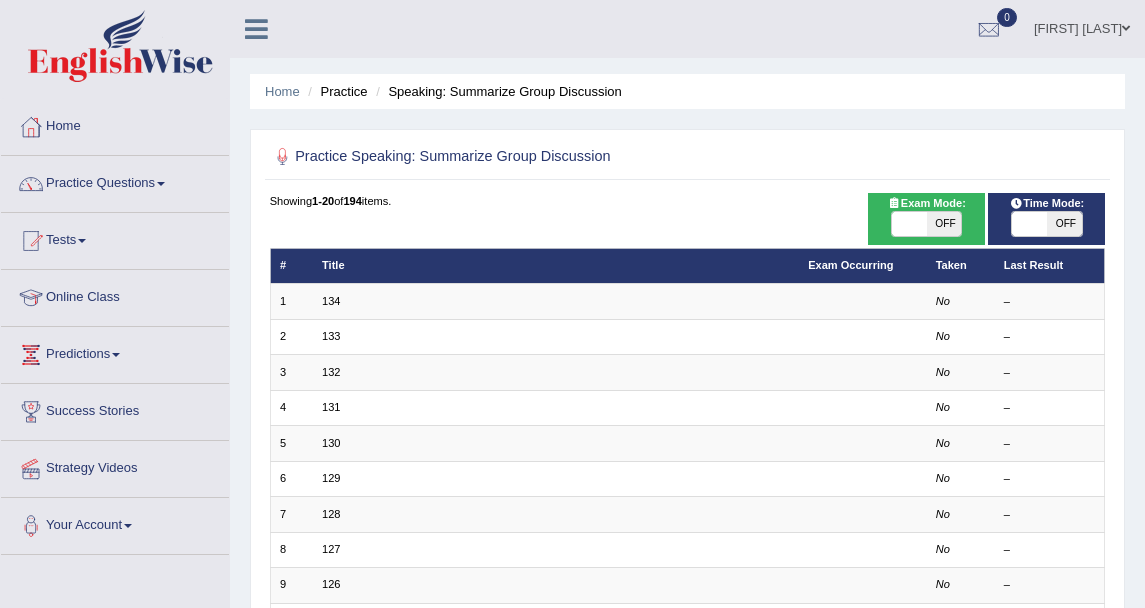 scroll, scrollTop: 0, scrollLeft: 0, axis: both 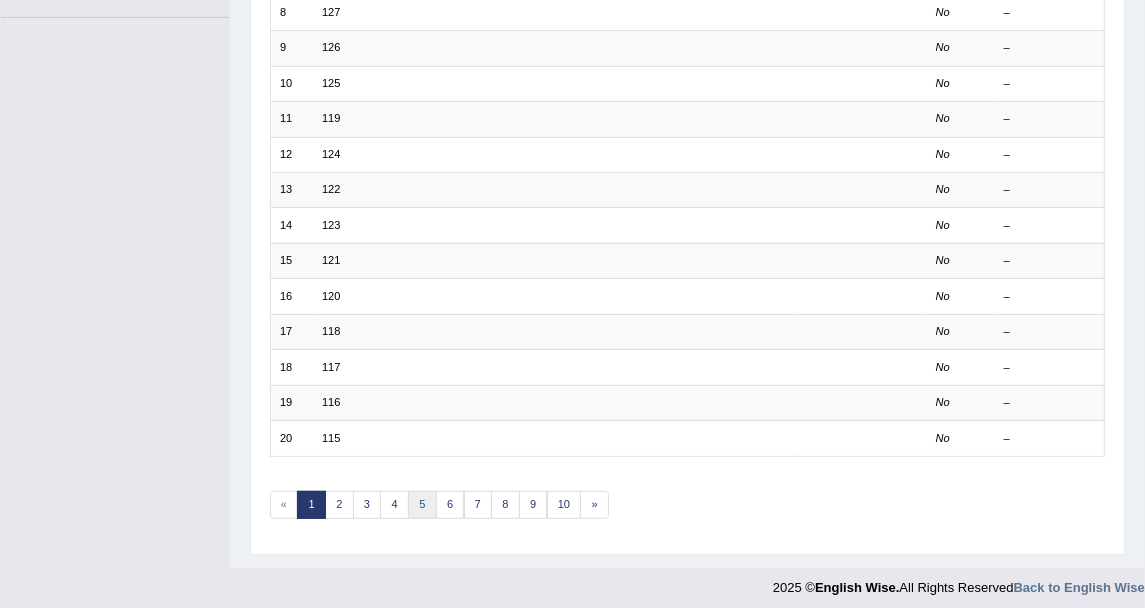 click on "5" at bounding box center (422, 505) 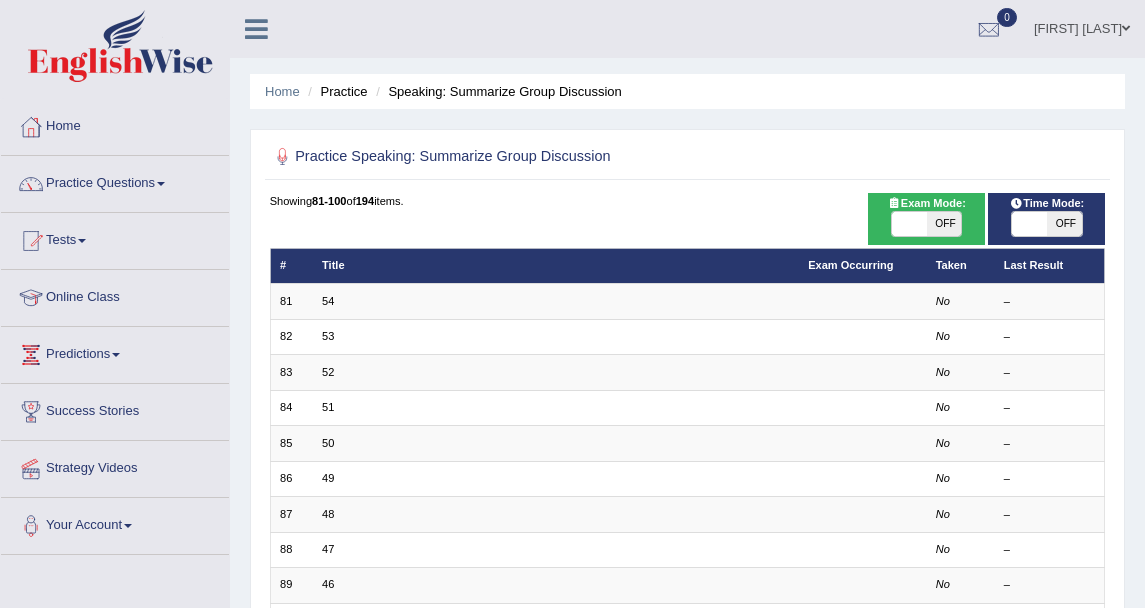 scroll, scrollTop: 253, scrollLeft: 0, axis: vertical 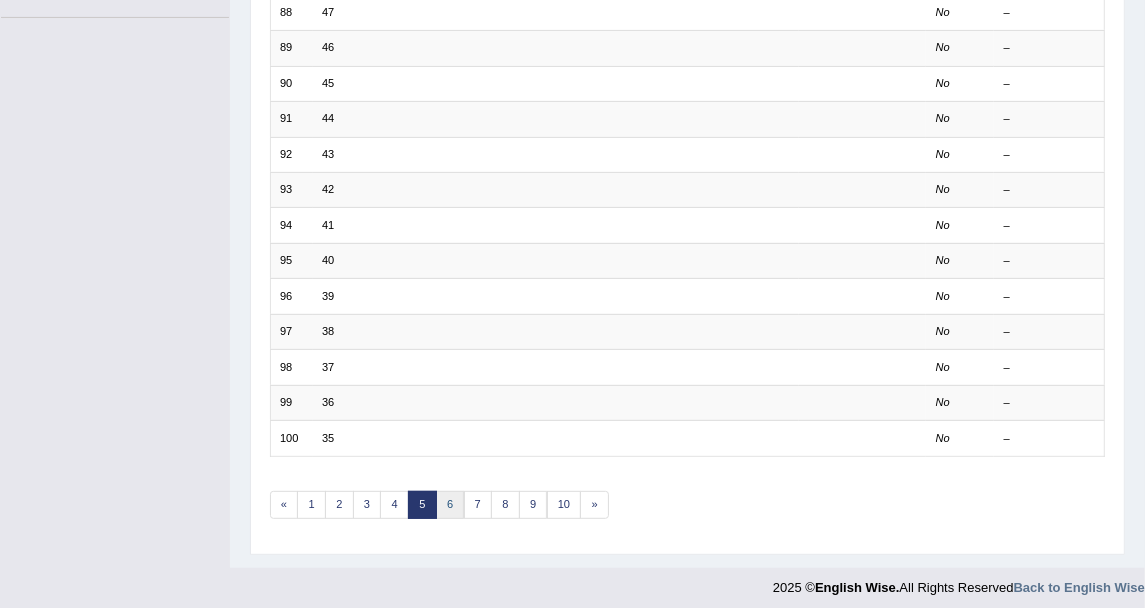 click on "6" at bounding box center [450, 505] 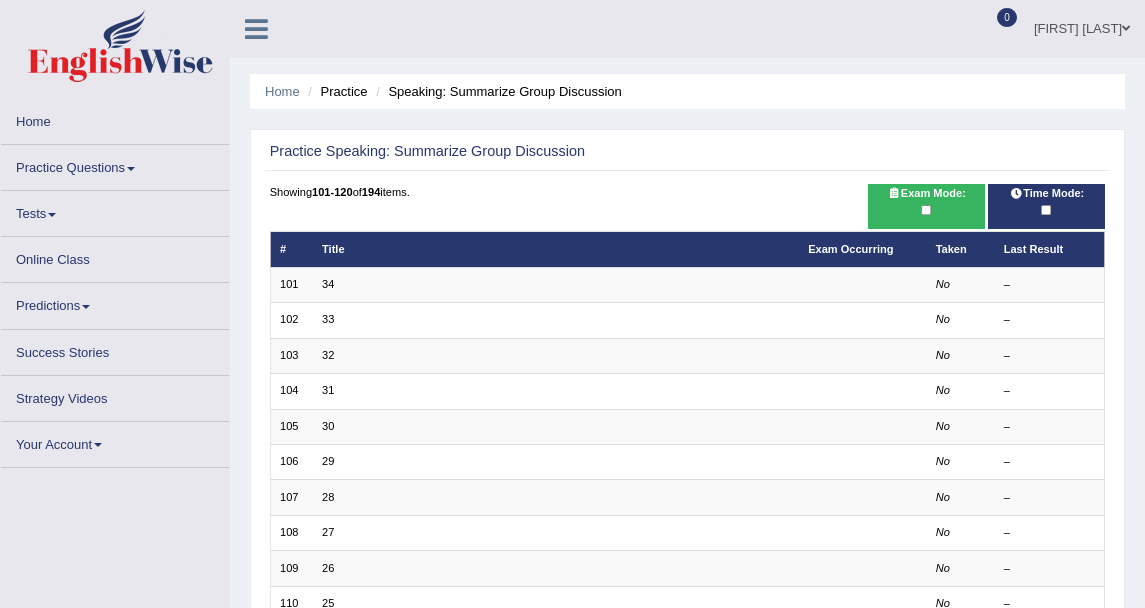 scroll, scrollTop: 0, scrollLeft: 0, axis: both 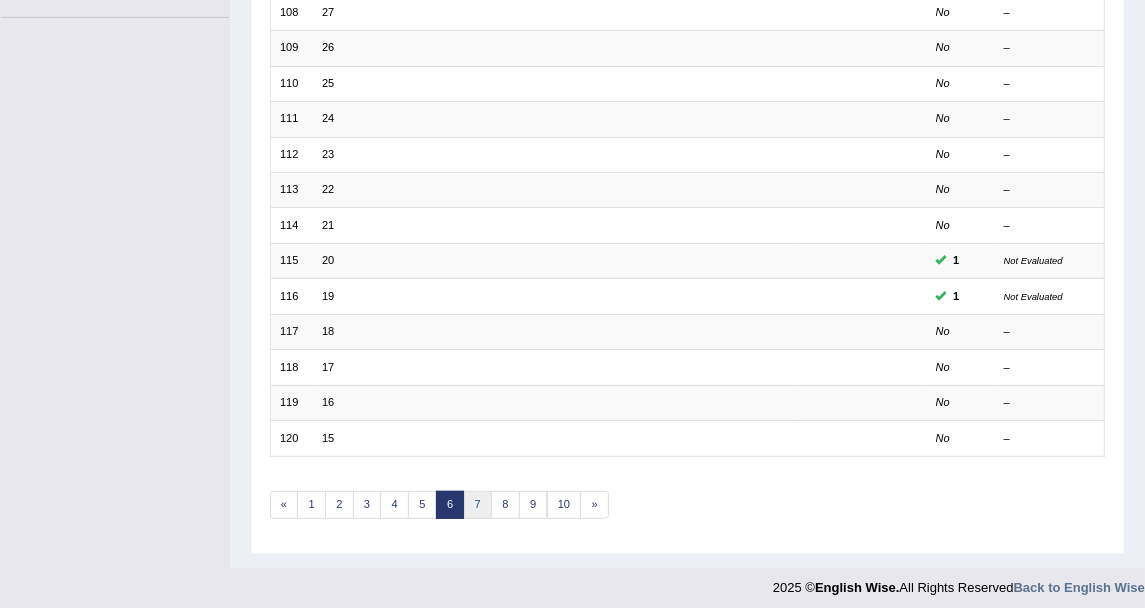 click on "7" at bounding box center [478, 505] 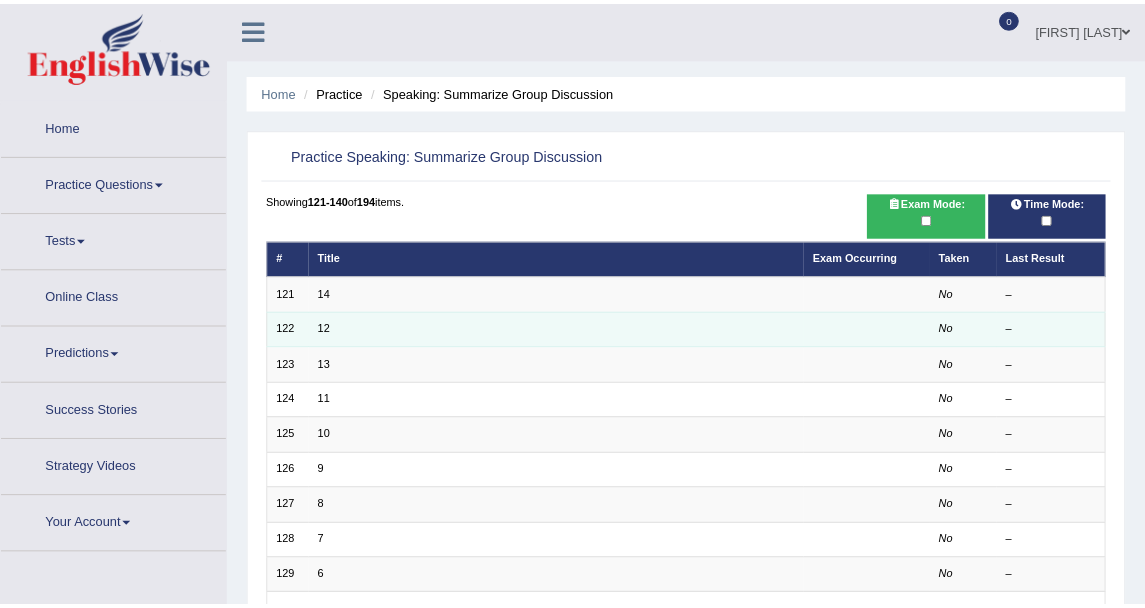 scroll, scrollTop: 0, scrollLeft: 0, axis: both 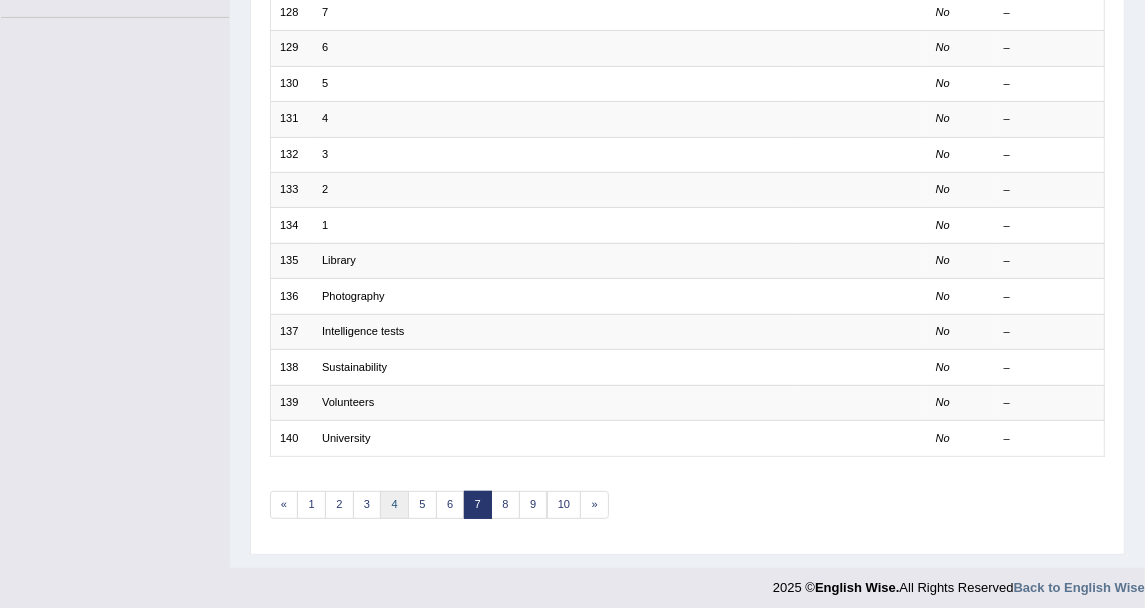 click on "4" at bounding box center (394, 505) 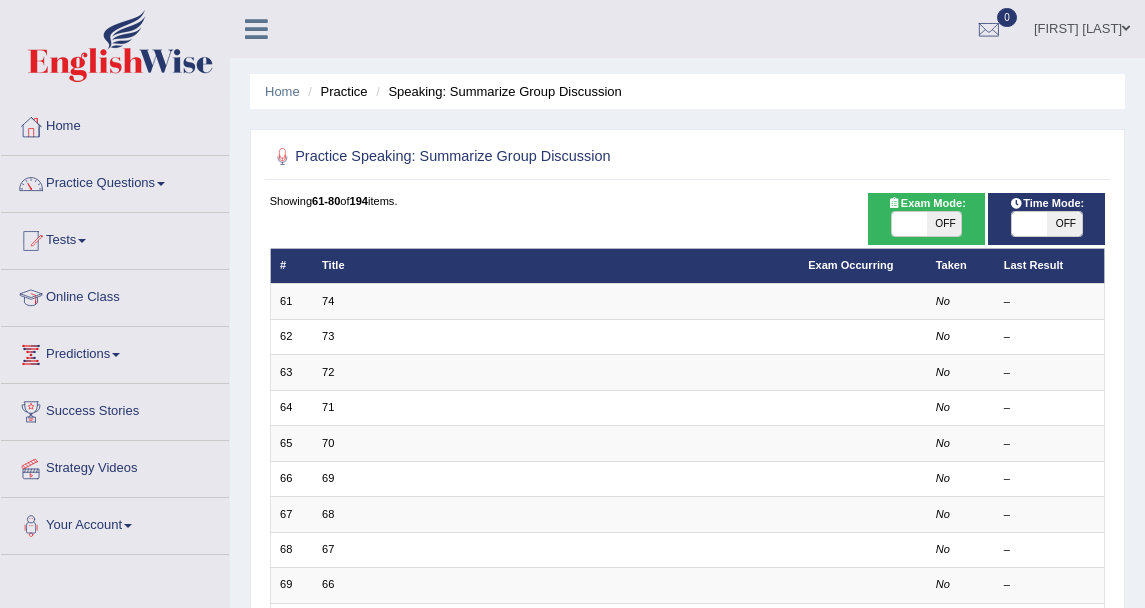 scroll, scrollTop: 0, scrollLeft: 0, axis: both 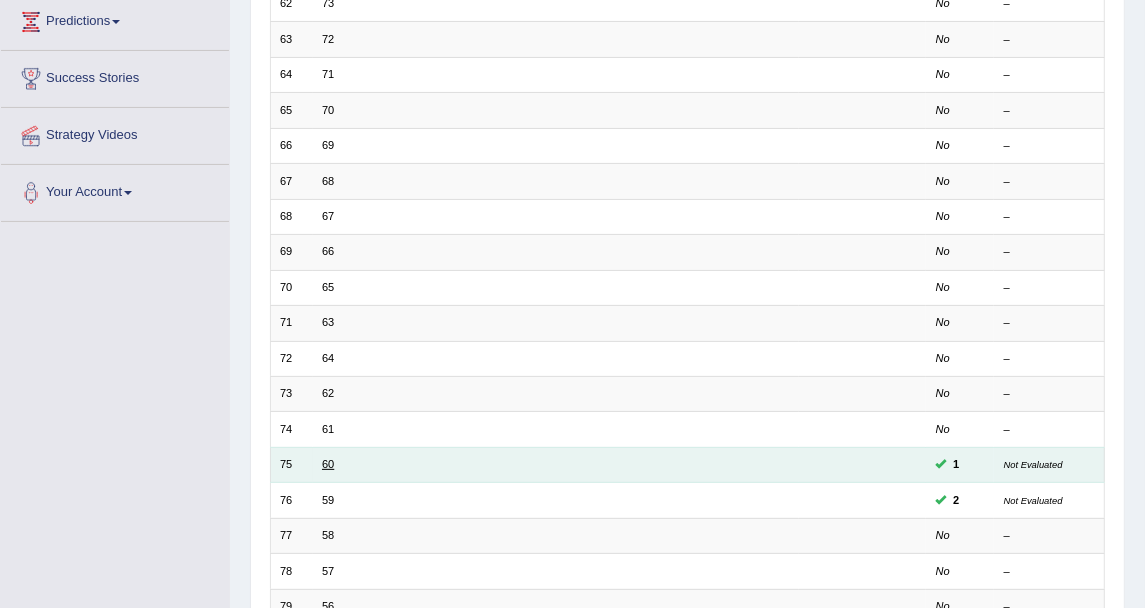 click on "60" at bounding box center [328, 464] 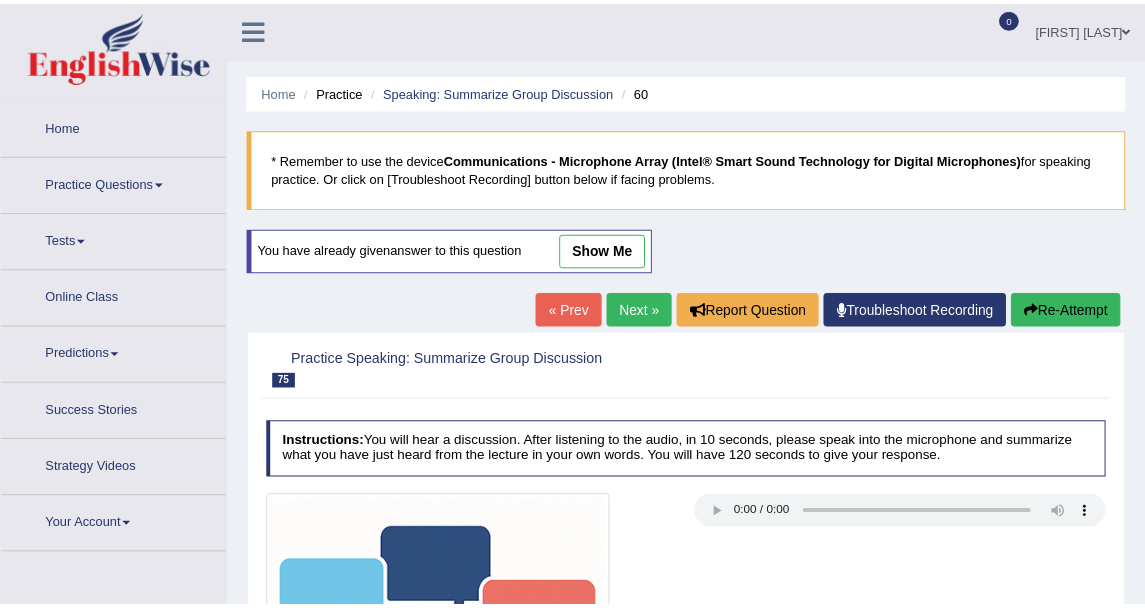 scroll, scrollTop: 0, scrollLeft: 0, axis: both 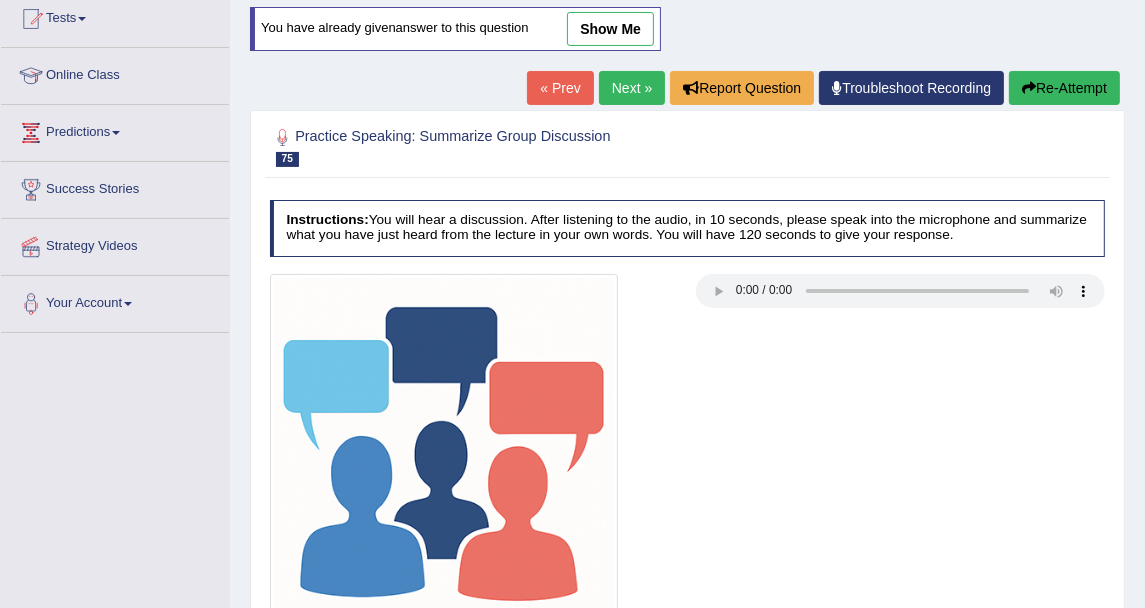 click at bounding box center [687, 448] 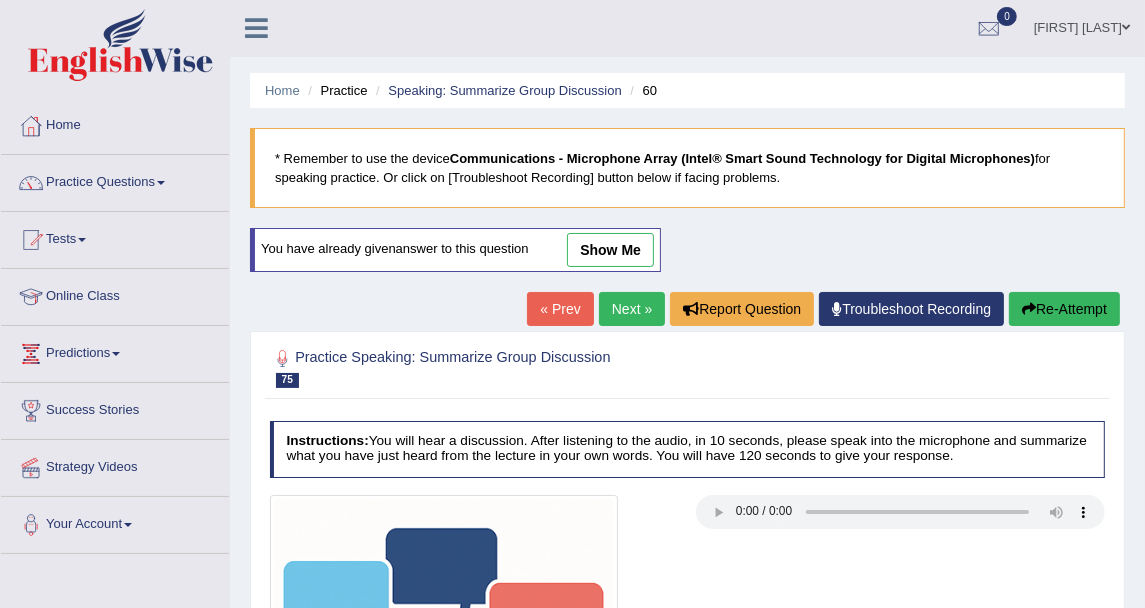 scroll, scrollTop: 0, scrollLeft: 0, axis: both 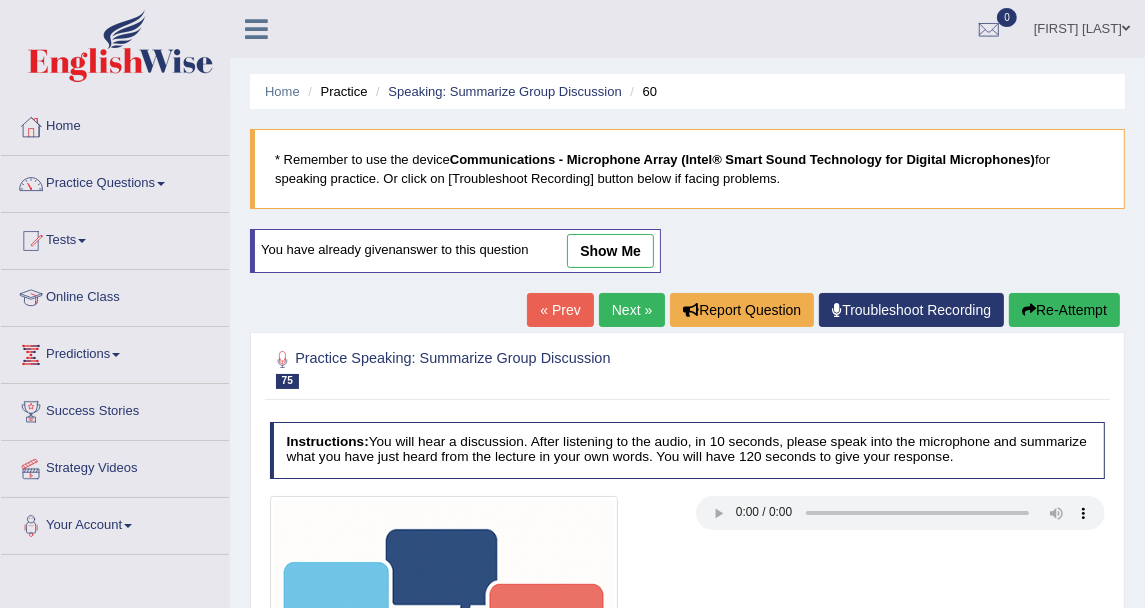 drag, startPoint x: 614, startPoint y: 247, endPoint x: 642, endPoint y: 328, distance: 85.70297 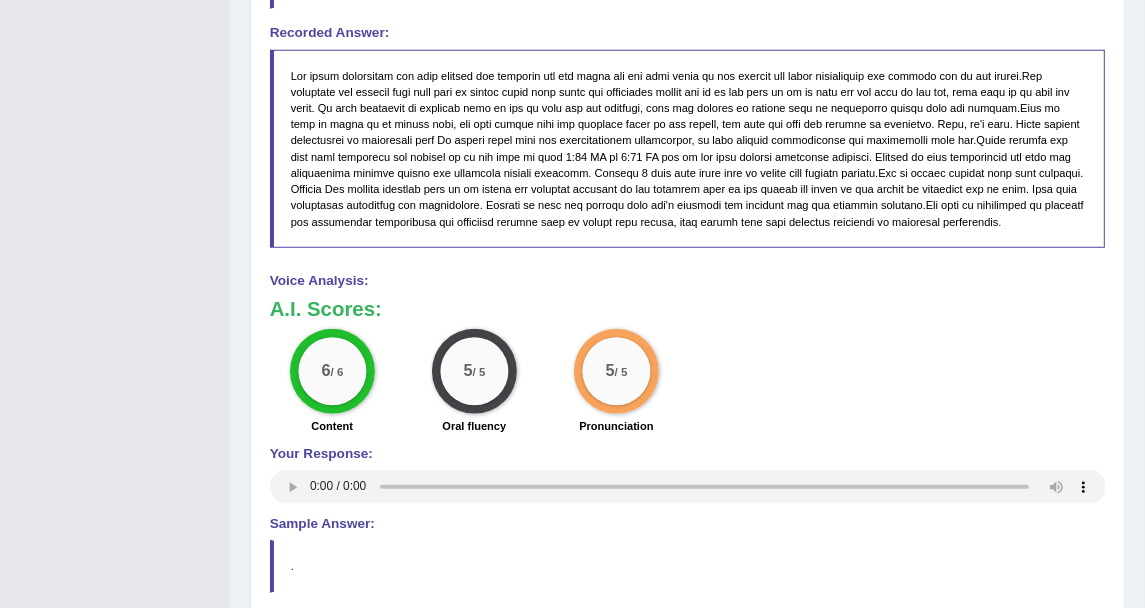scroll, scrollTop: 1222, scrollLeft: 0, axis: vertical 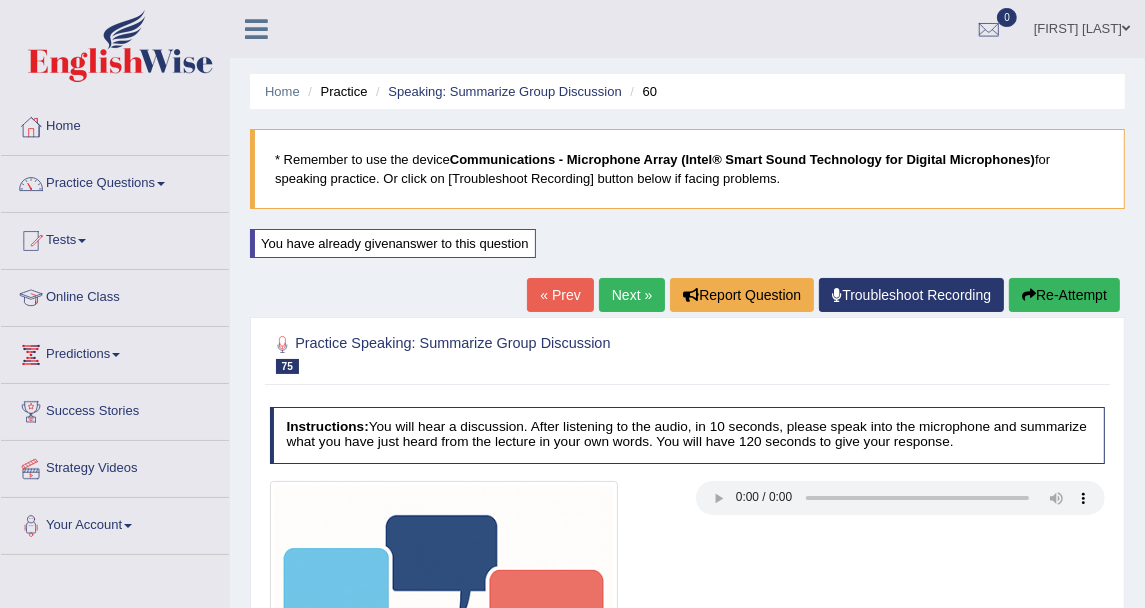 drag, startPoint x: 599, startPoint y: 222, endPoint x: 598, endPoint y: 144, distance: 78.00641 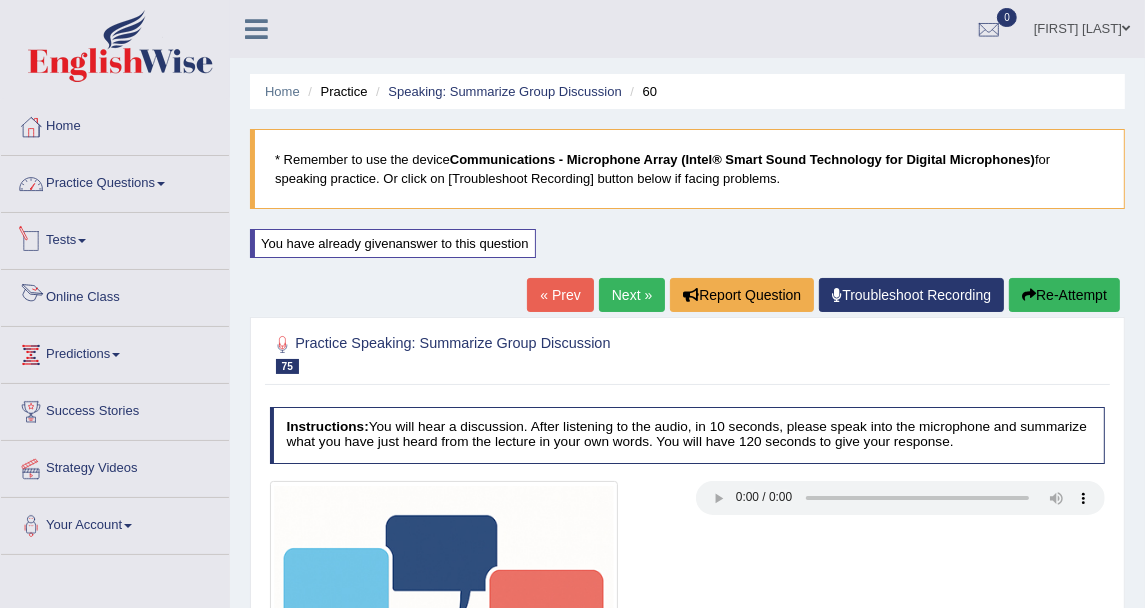 click on "Practice Questions" at bounding box center (115, 181) 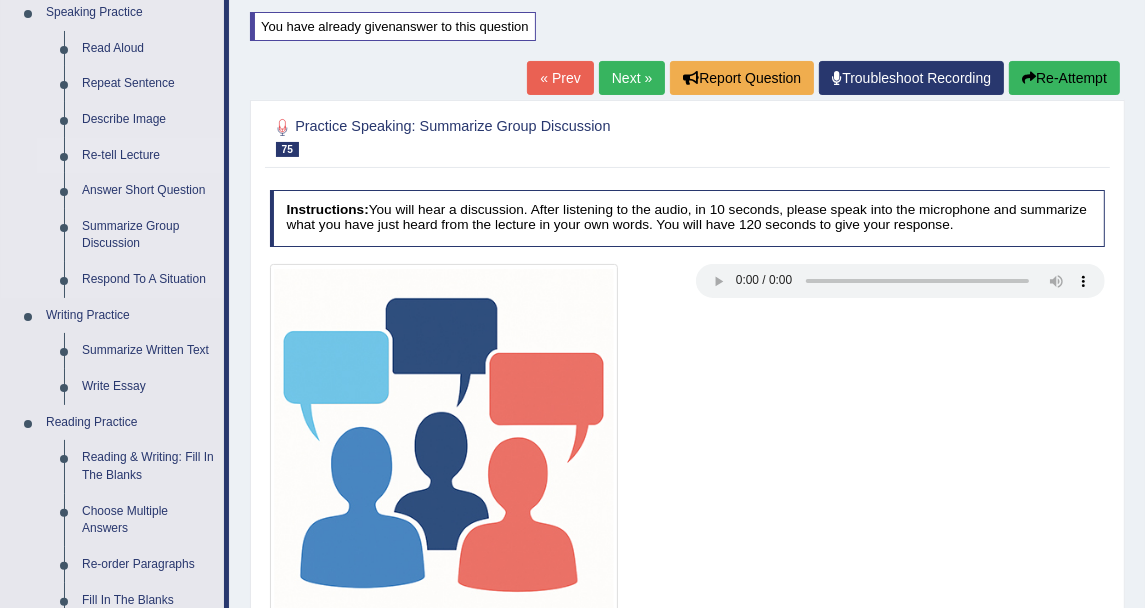 scroll, scrollTop: 333, scrollLeft: 0, axis: vertical 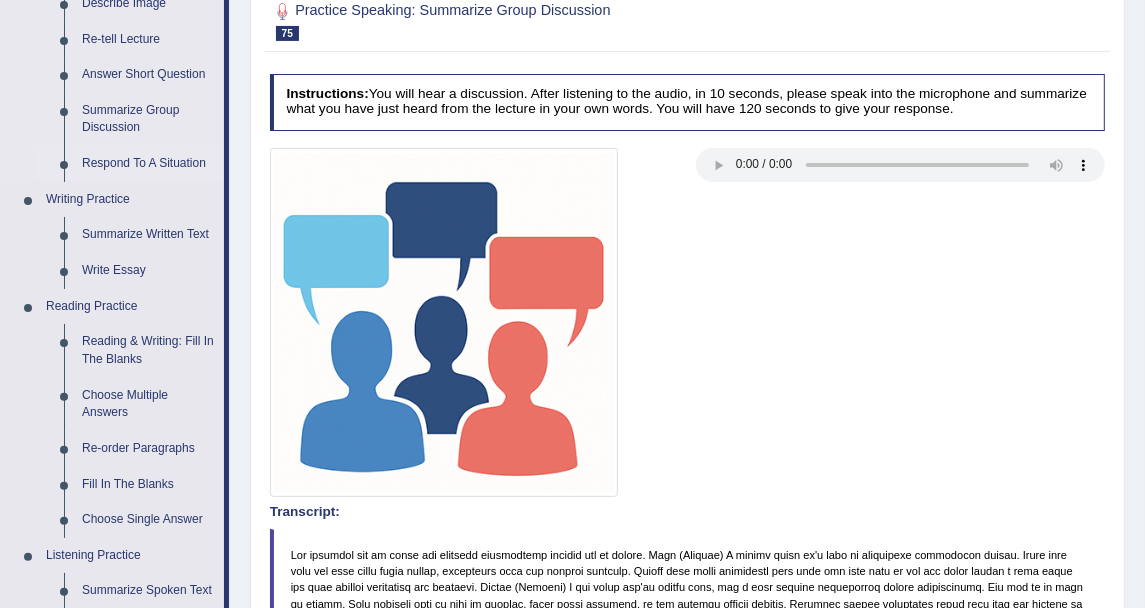 click on "Respond To A Situation" at bounding box center (148, 164) 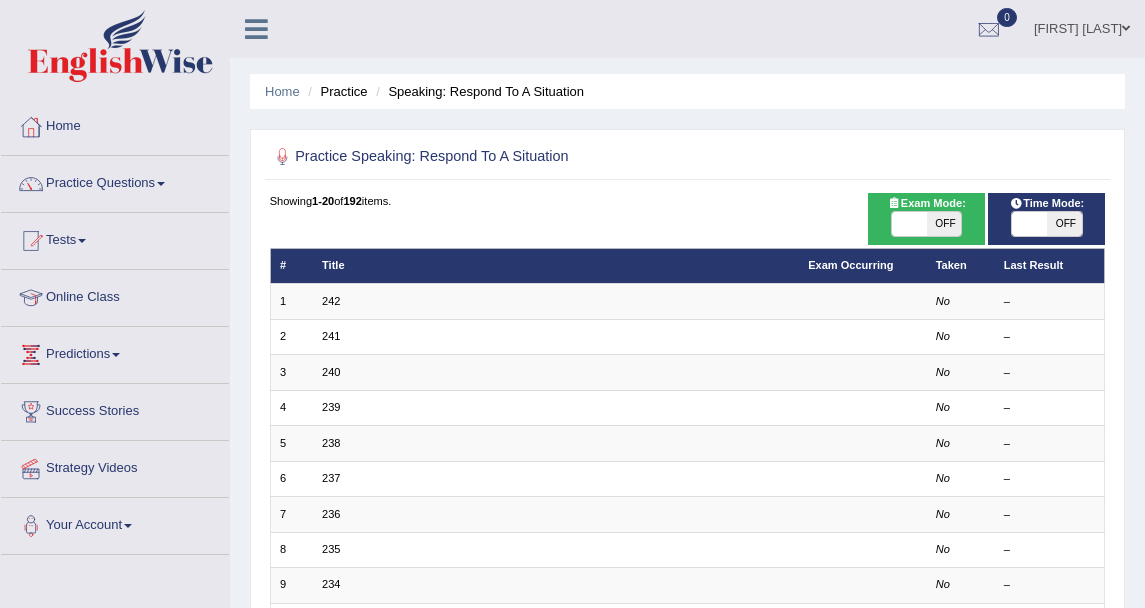 scroll, scrollTop: 537, scrollLeft: 0, axis: vertical 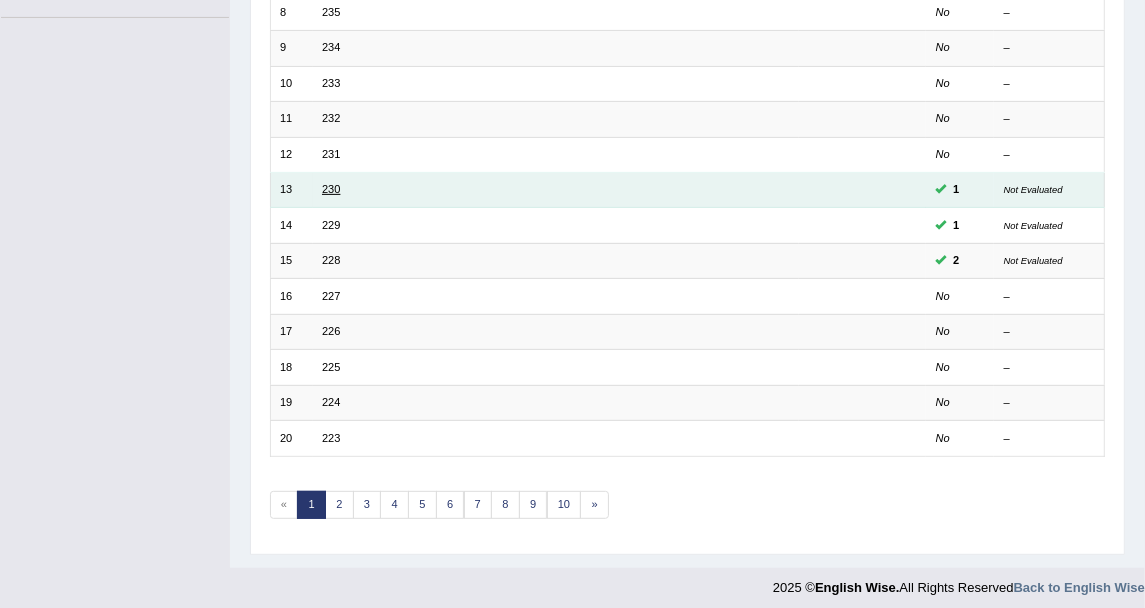 click on "230" at bounding box center [331, 189] 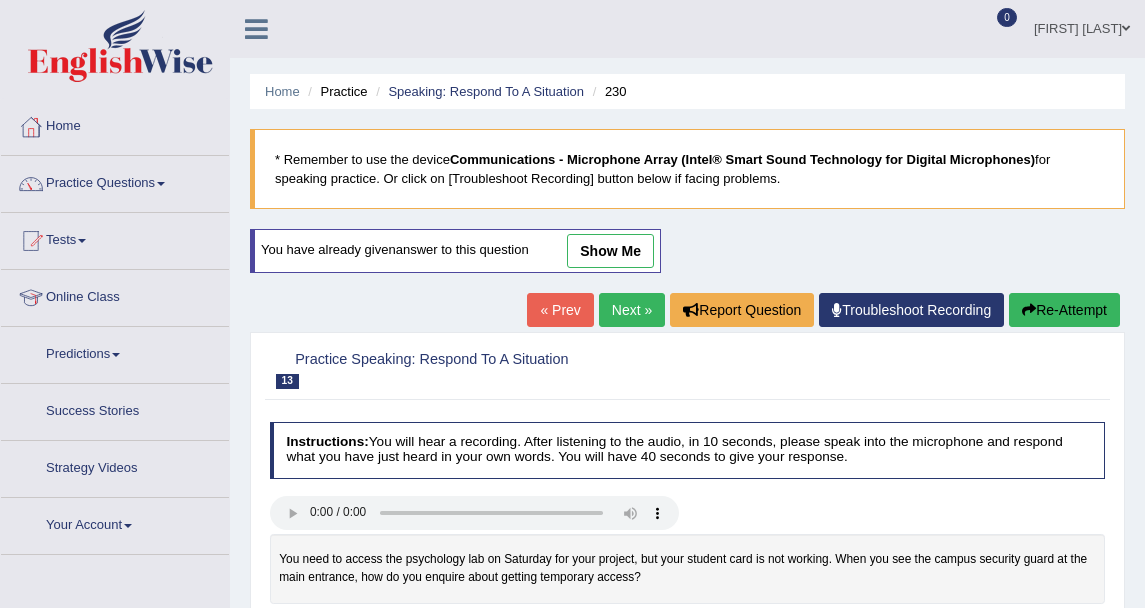 scroll, scrollTop: 0, scrollLeft: 0, axis: both 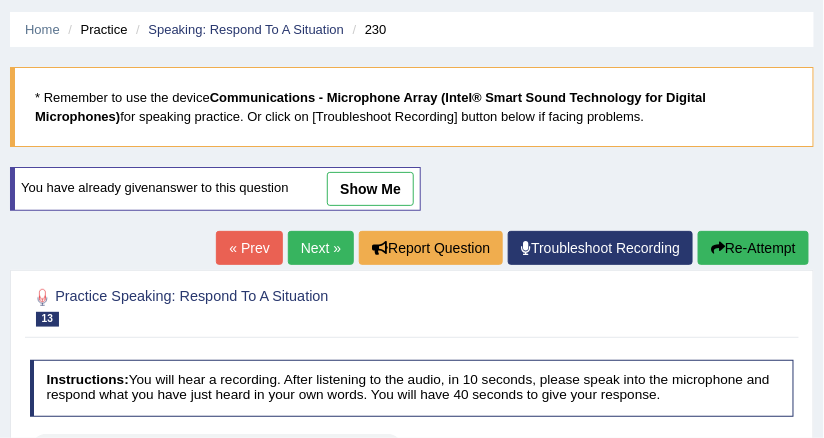 click on "show me" at bounding box center (370, 189) 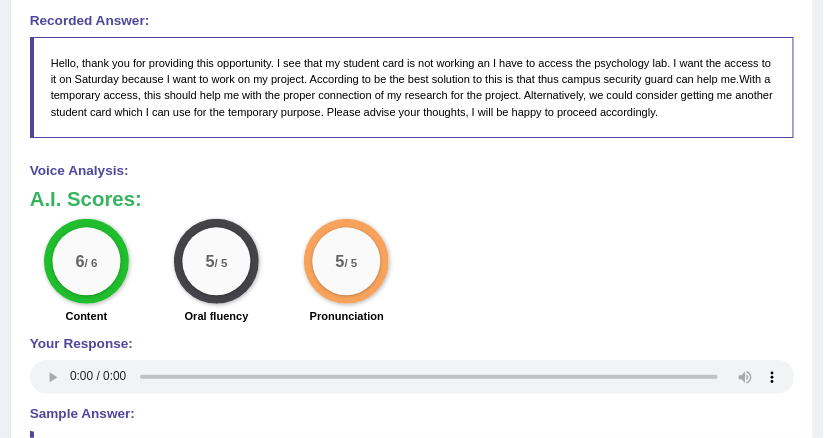 scroll, scrollTop: 702, scrollLeft: 0, axis: vertical 